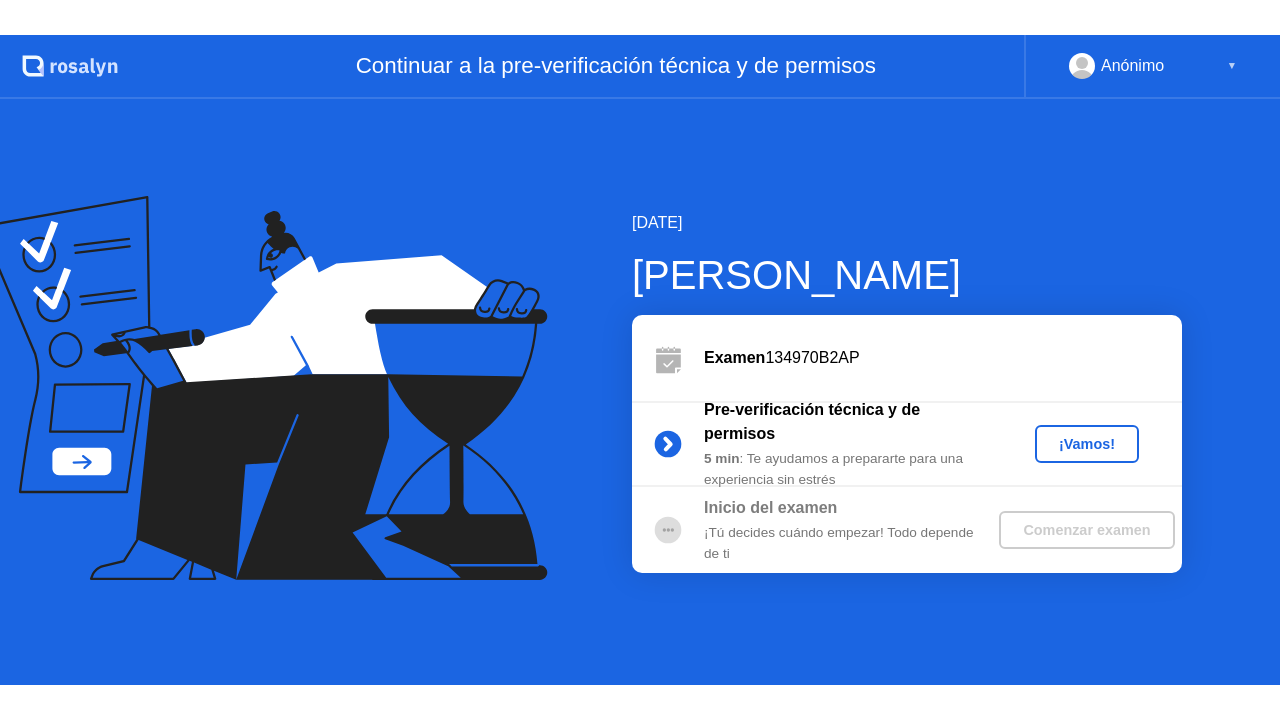 scroll, scrollTop: 0, scrollLeft: 0, axis: both 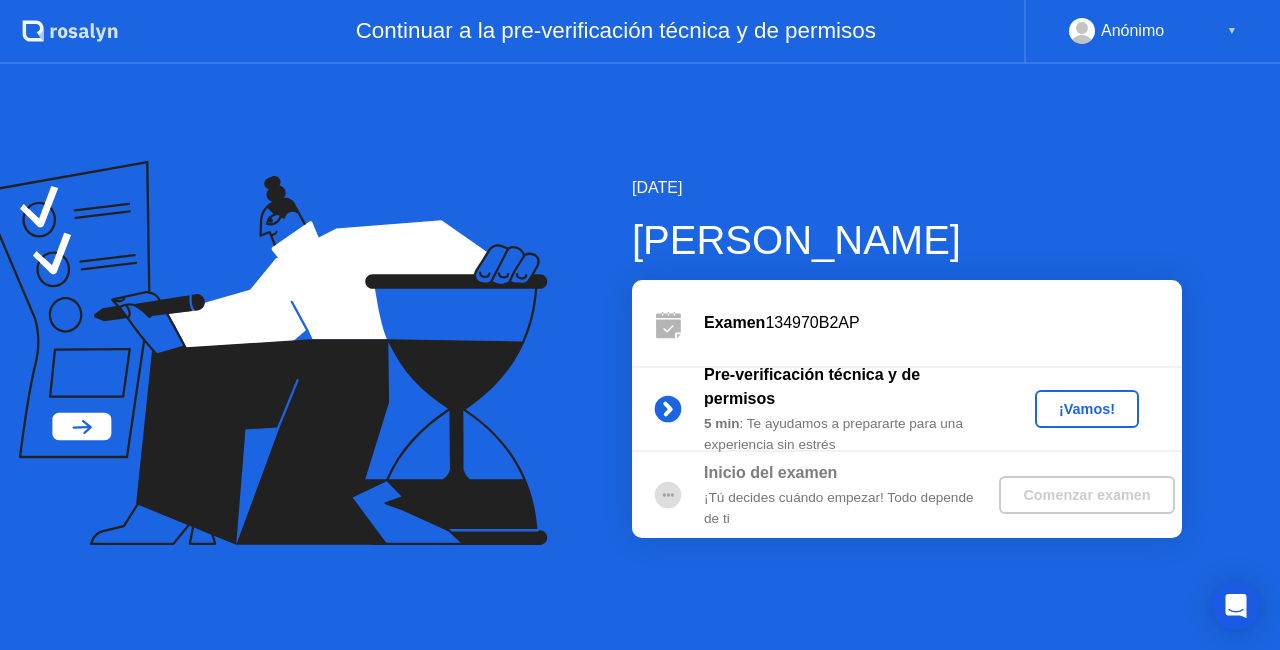 click on "¡Vamos!" 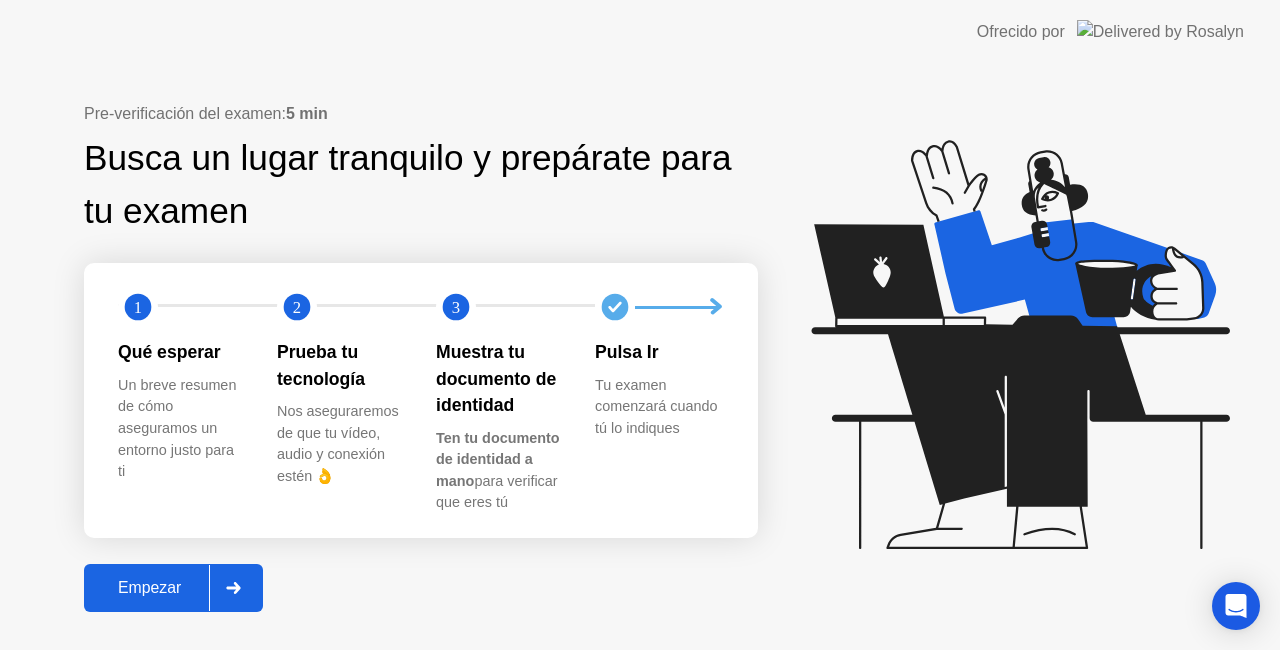 click on "Empezar" 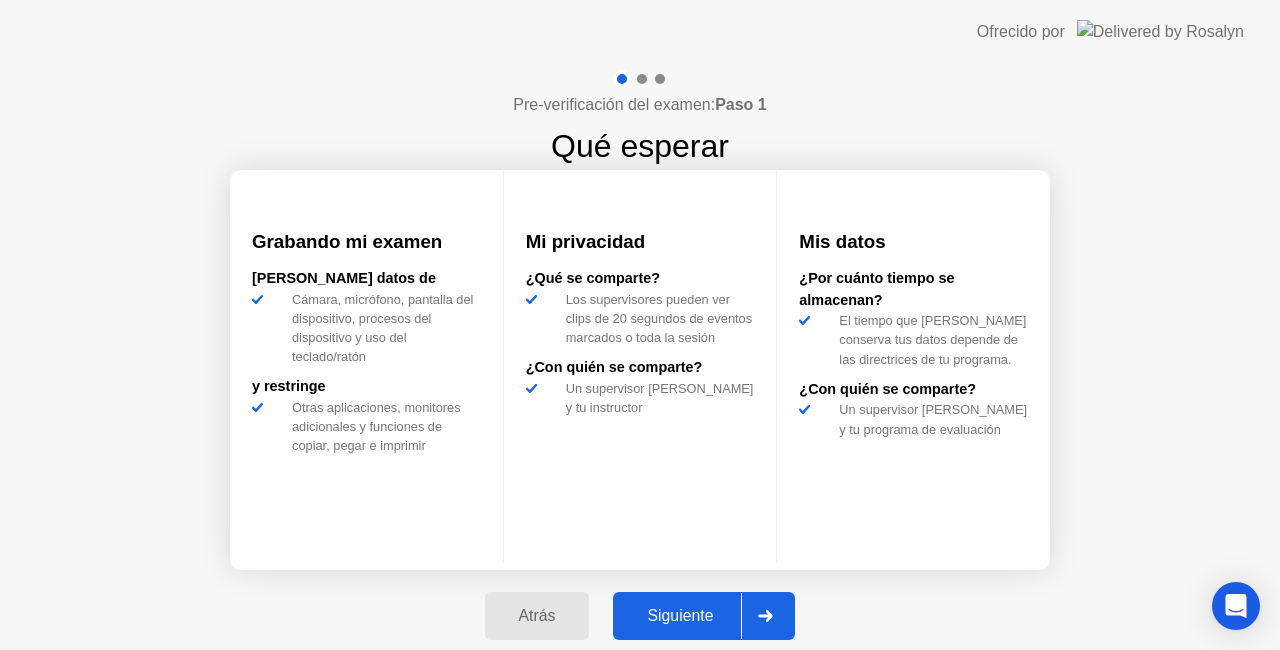 click on "Siguiente" 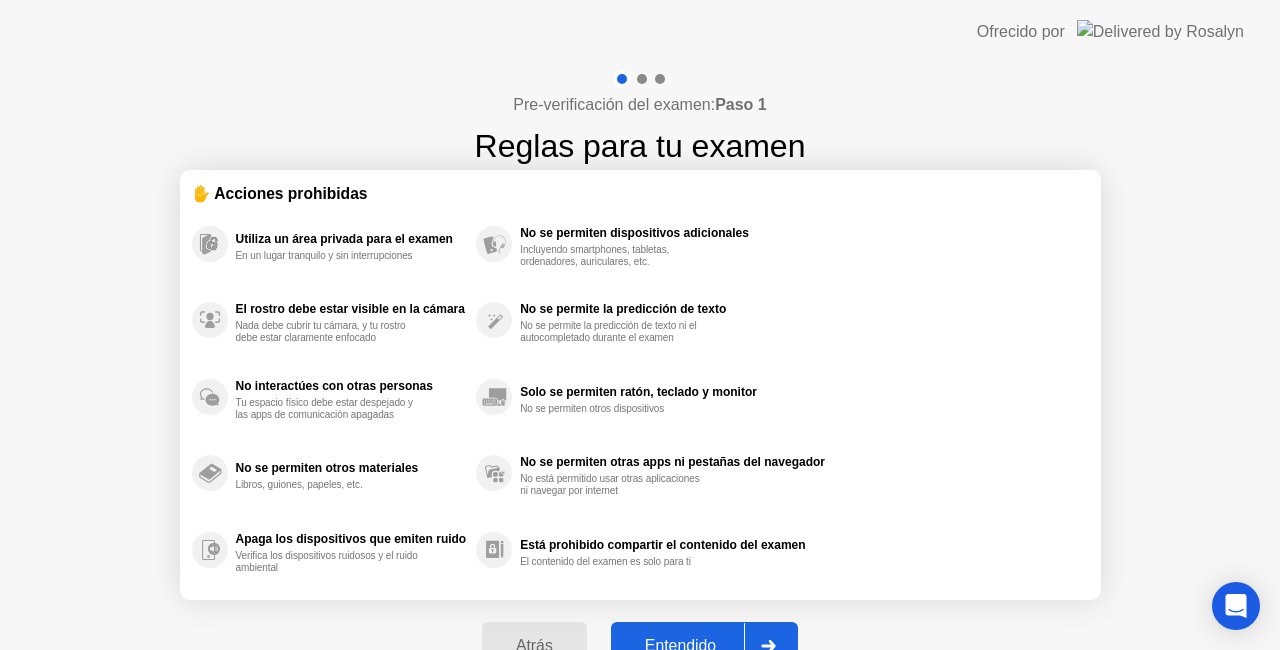 click on "Entendido" 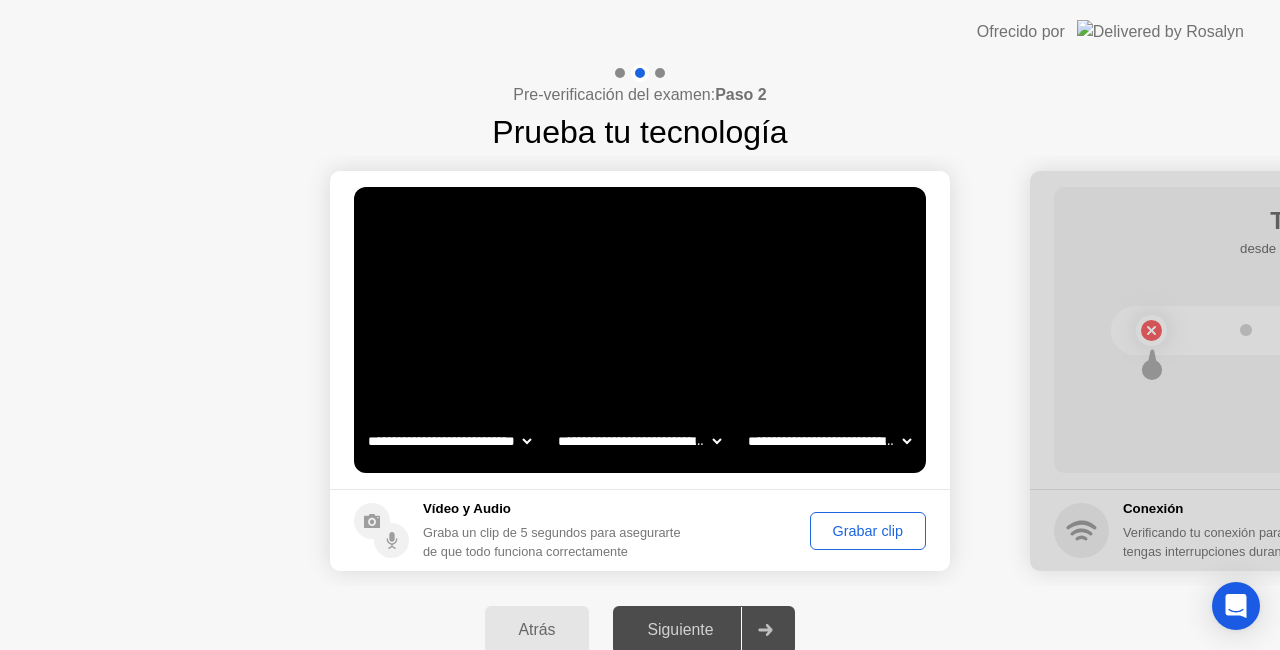 click on "Grabar clip" 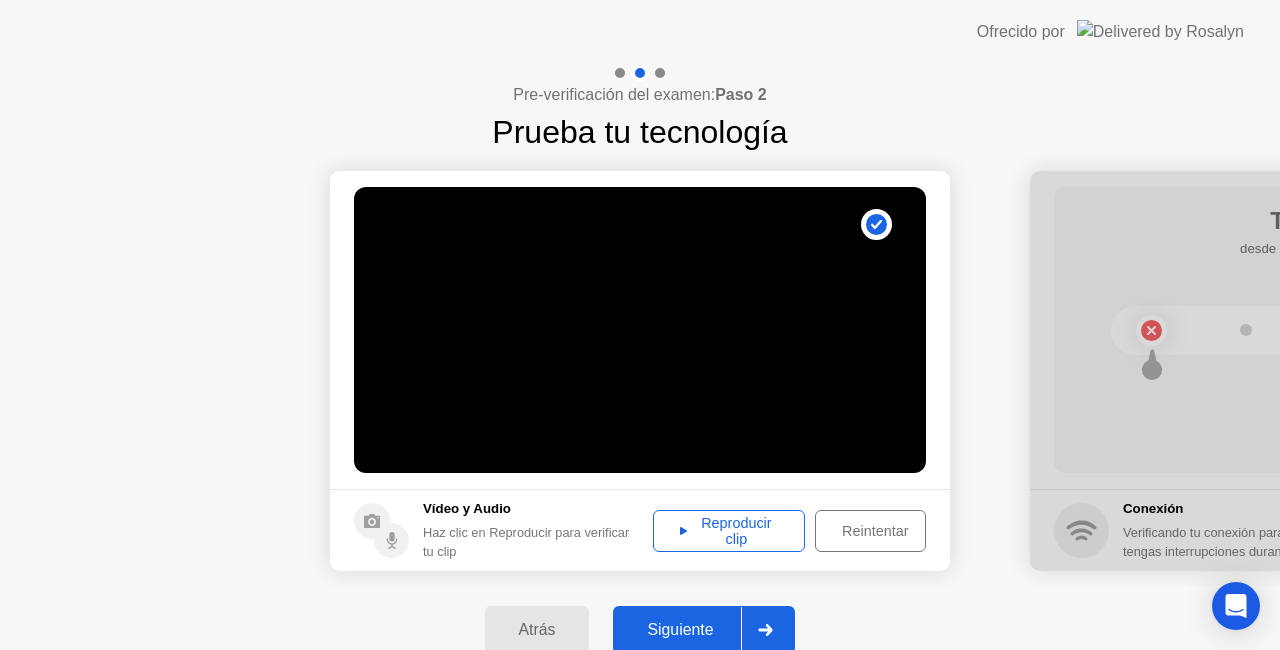 click on "Siguiente" 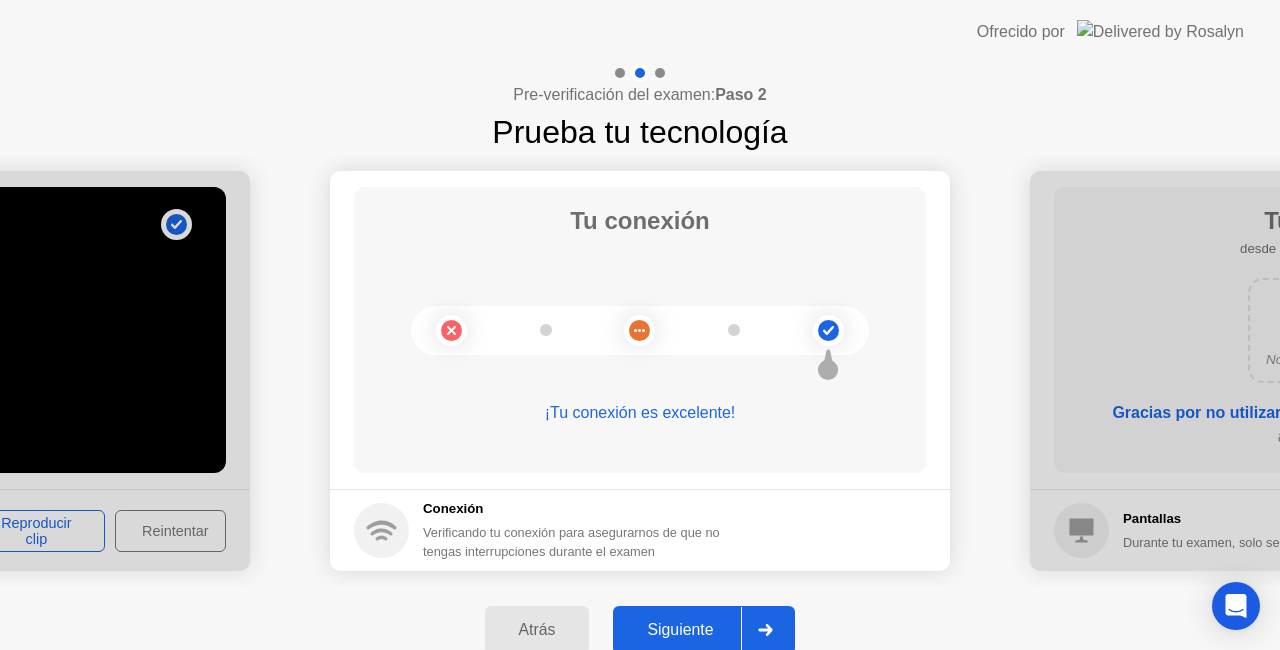 click on "Siguiente" 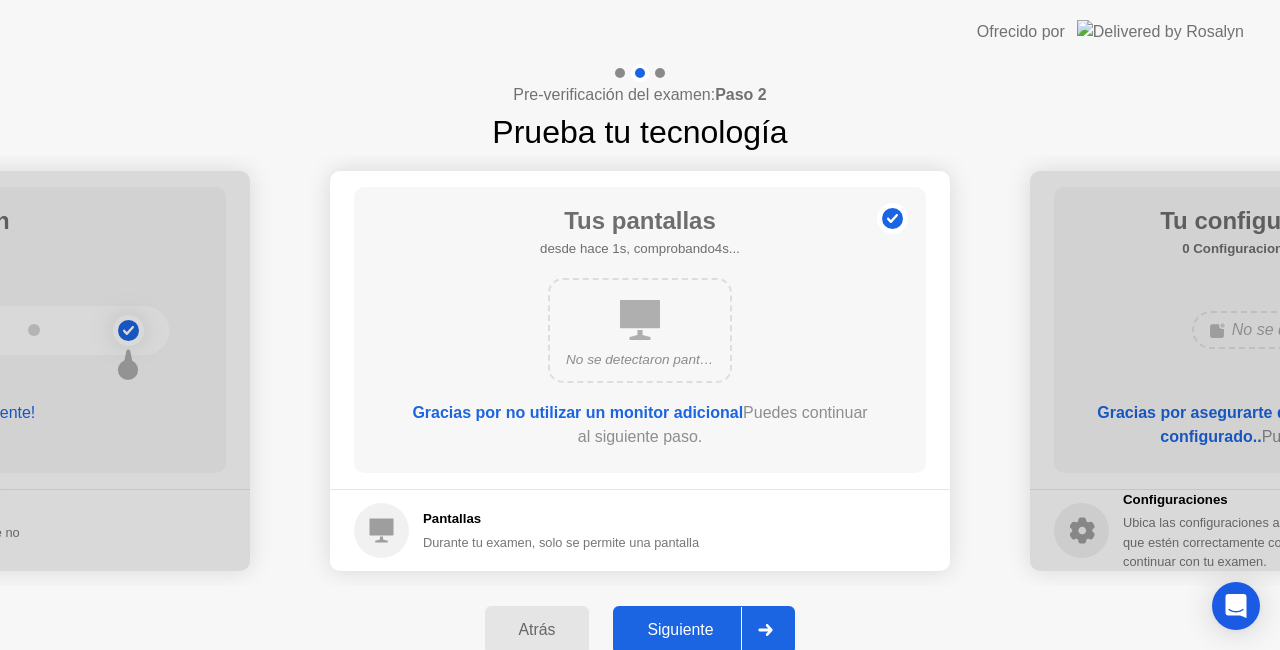 click on "Siguiente" 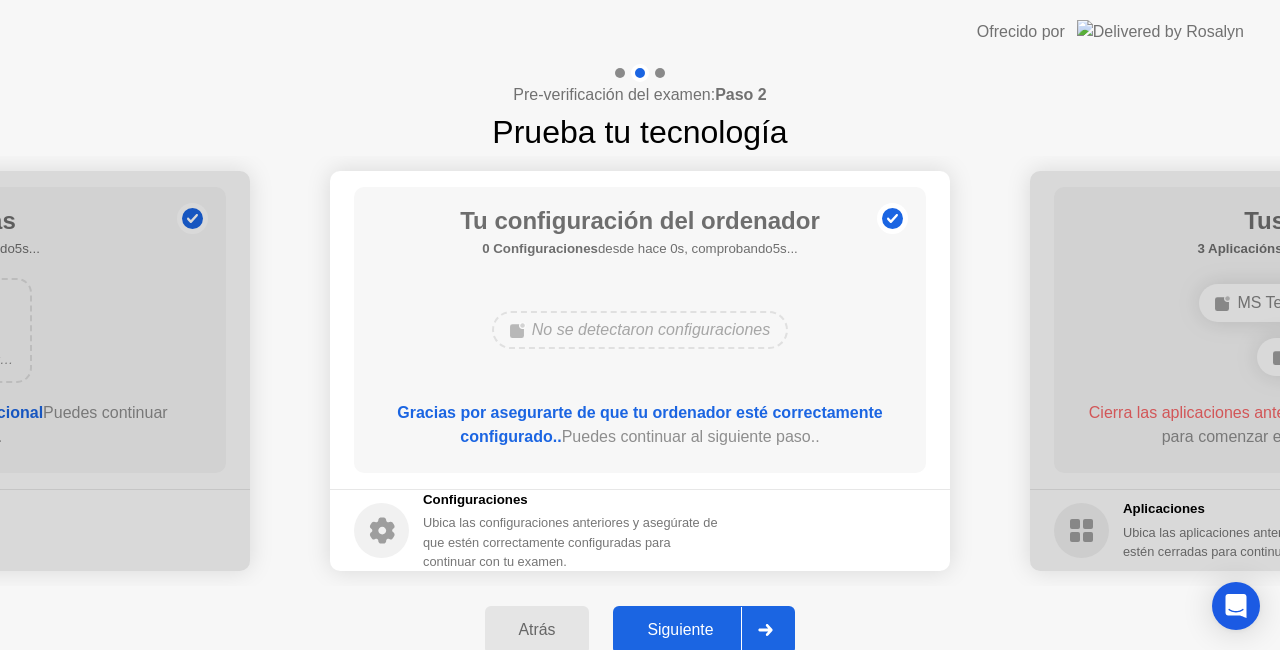 click on "Siguiente" 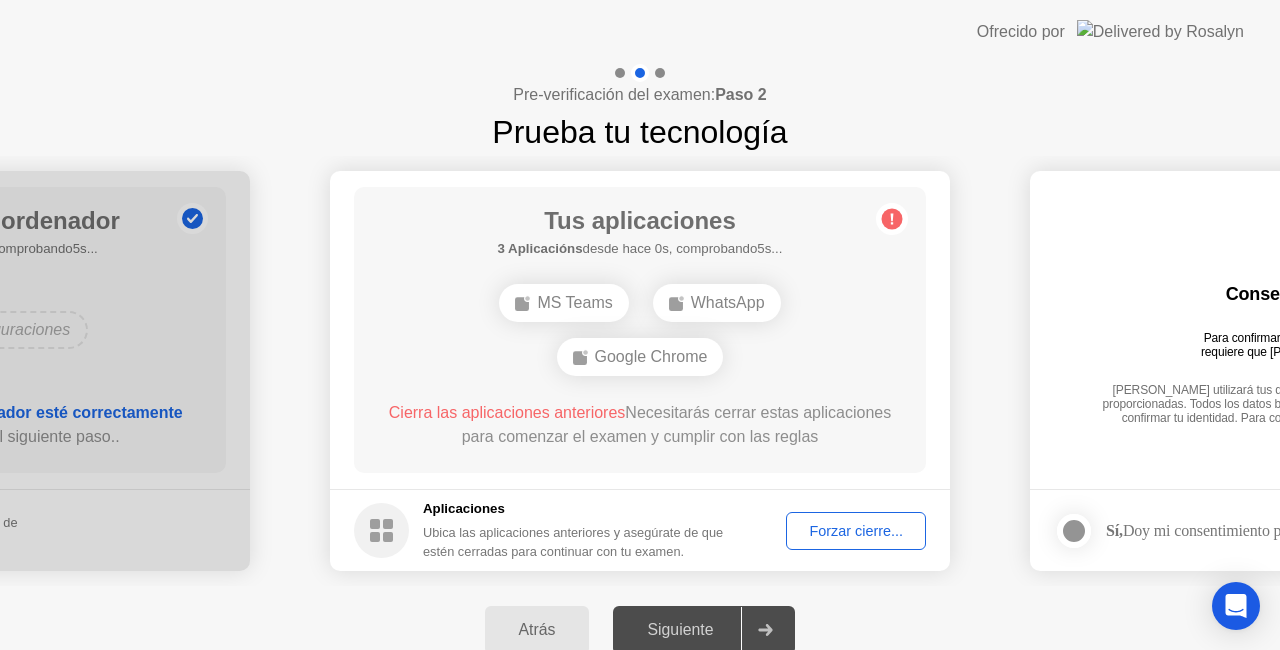 click on "Forzar cierre..." 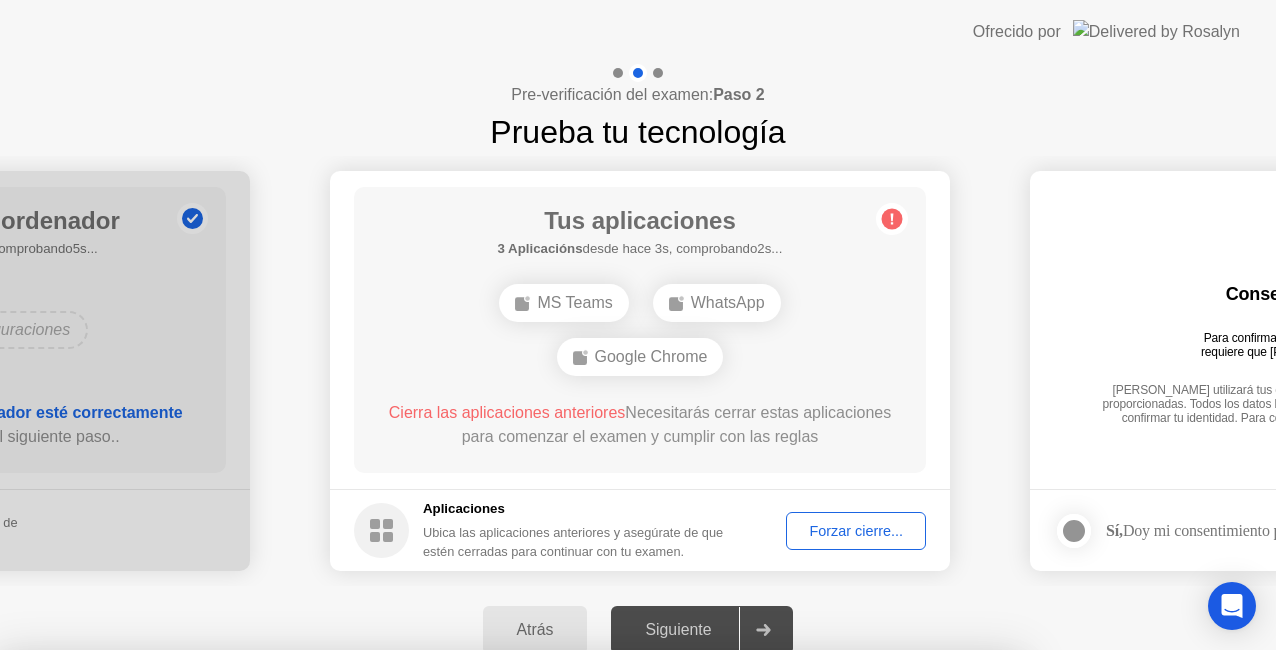click on "Confirmar" at bounding box center [584, 926] 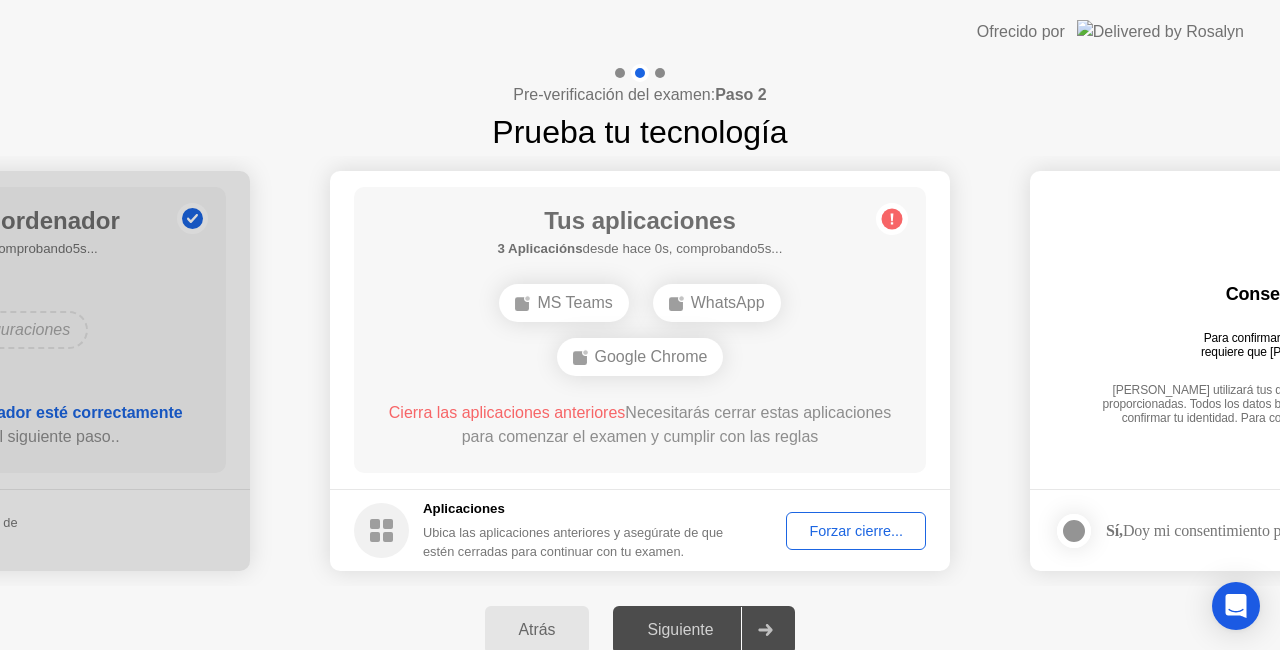 click on "Forzar cierre..." 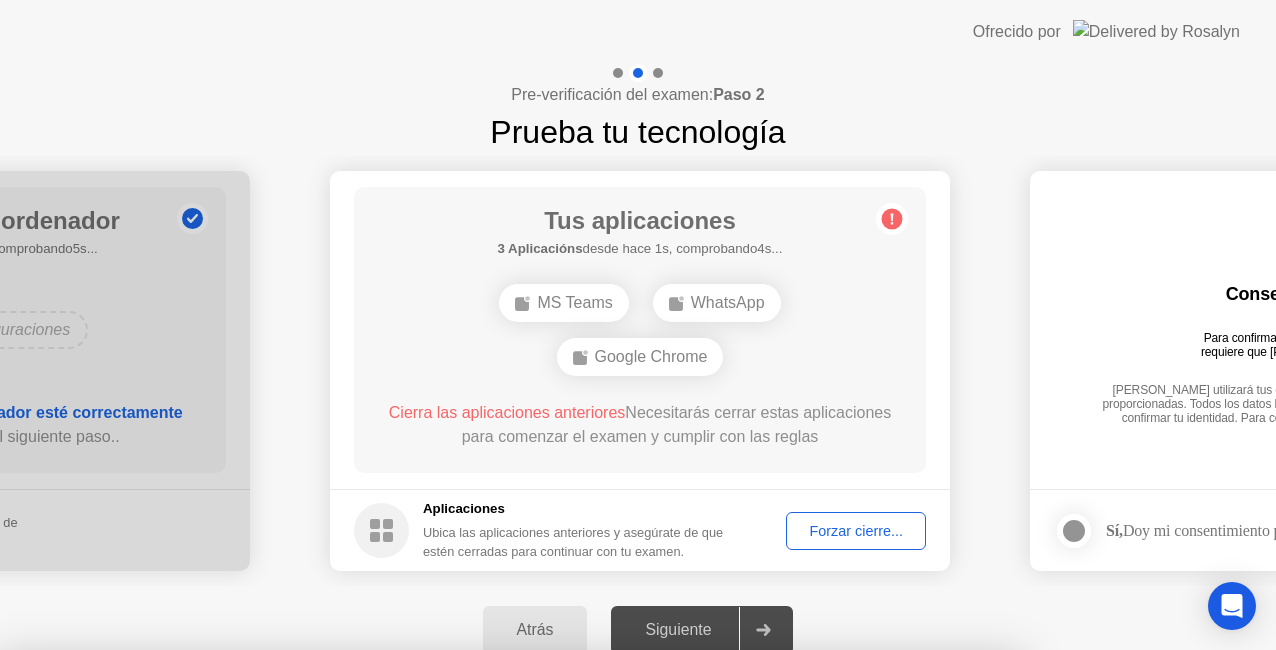 click on "Confirmar" at bounding box center (584, 926) 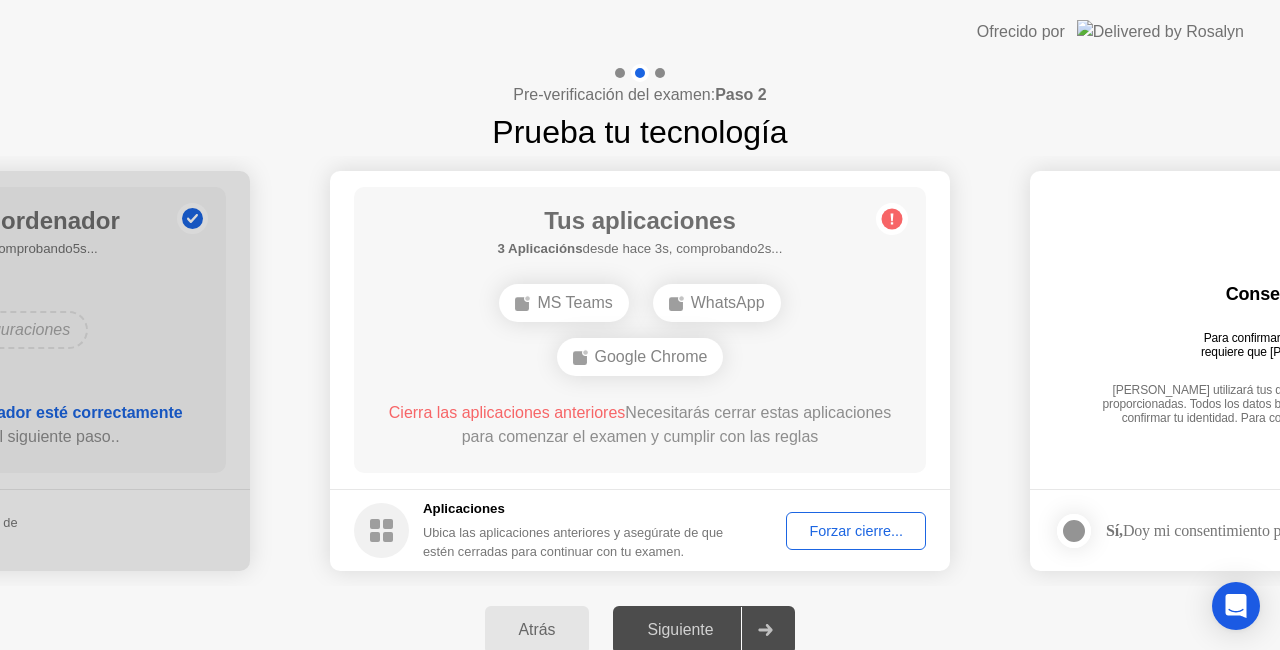 click on "Forzar cierre..." 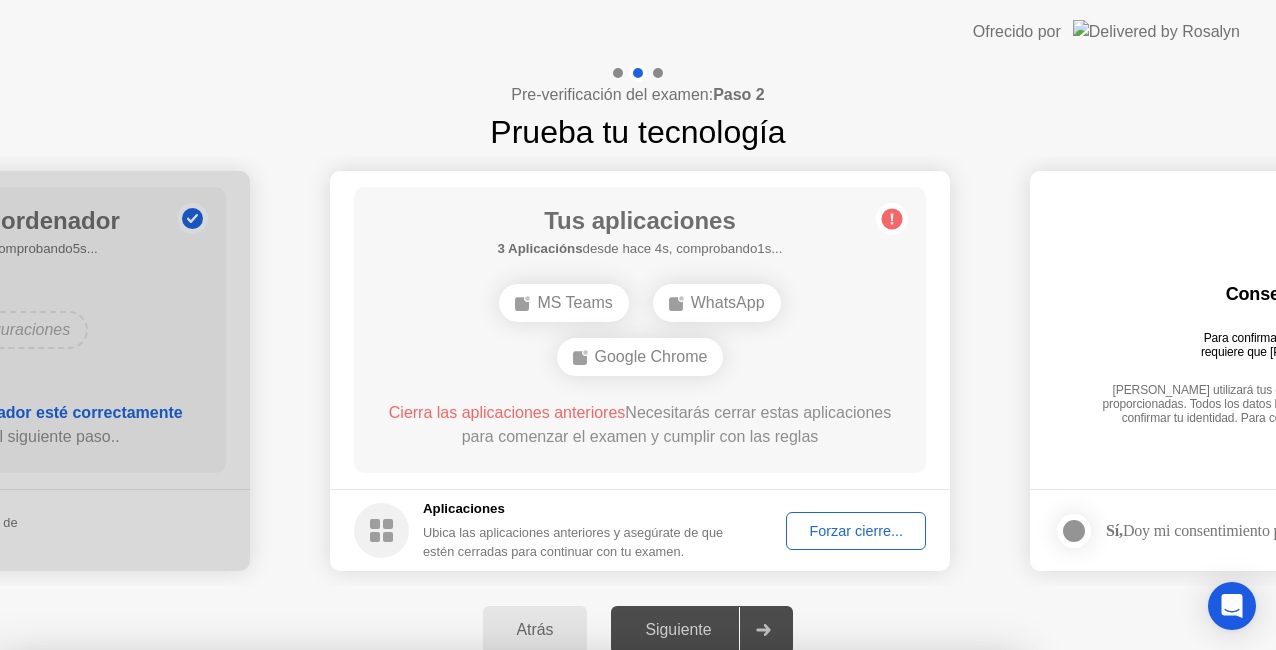 click on "Confirmar" at bounding box center [584, 926] 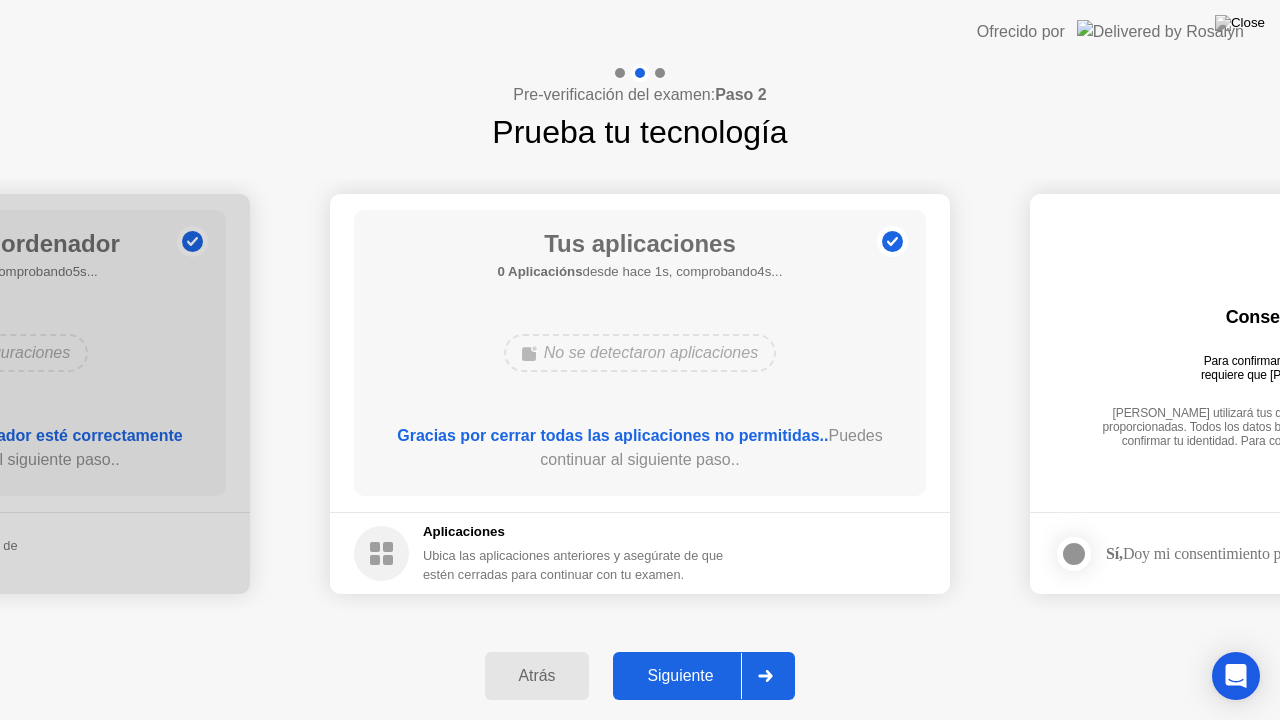 click on "Siguiente" 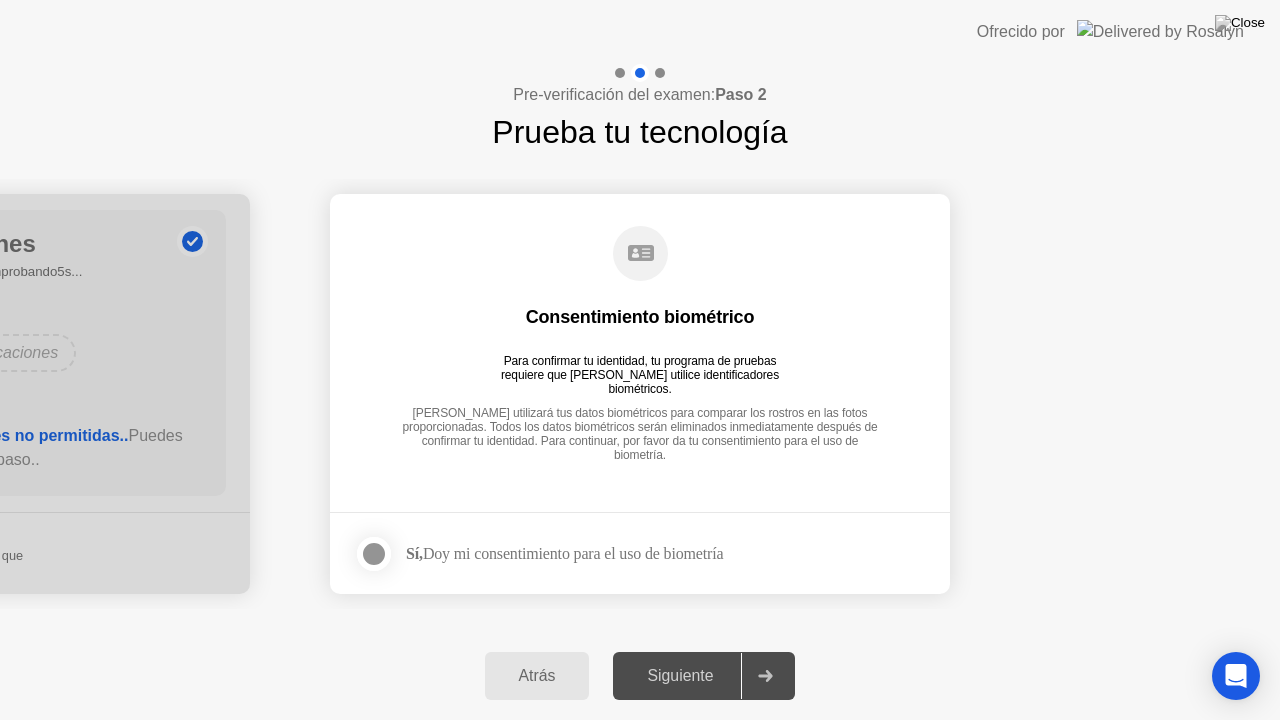 click 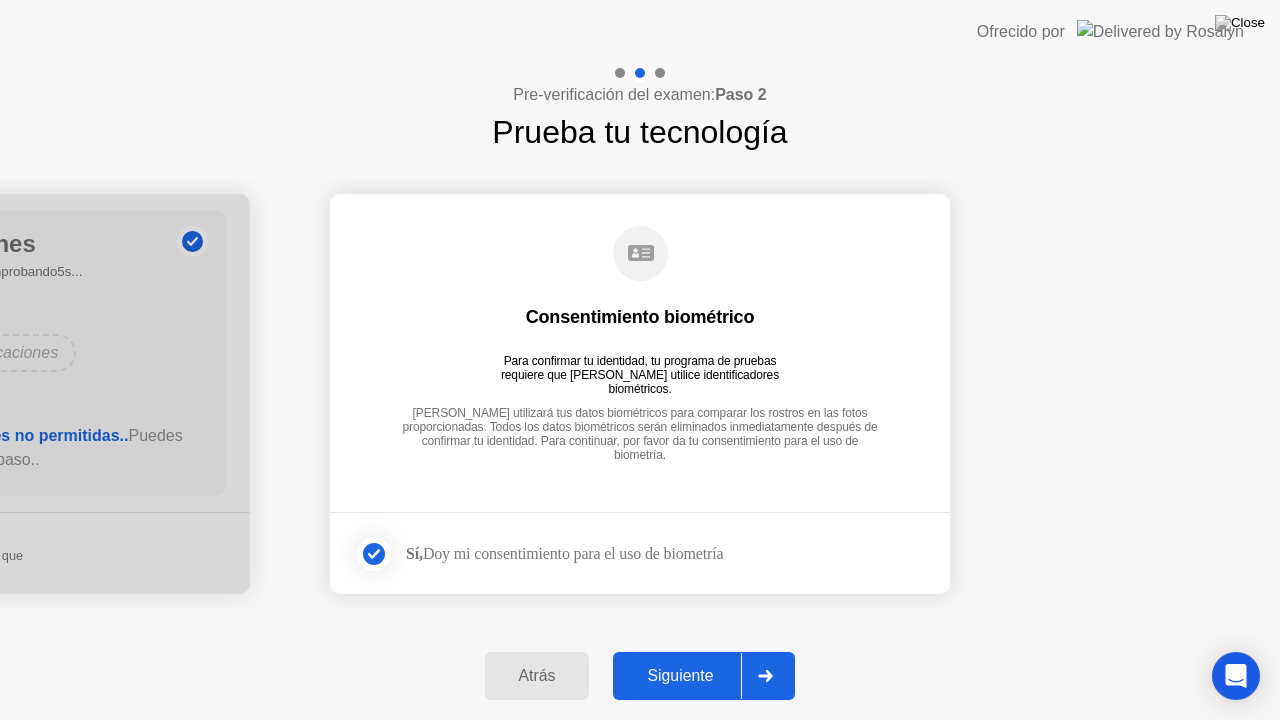 click on "Siguiente" 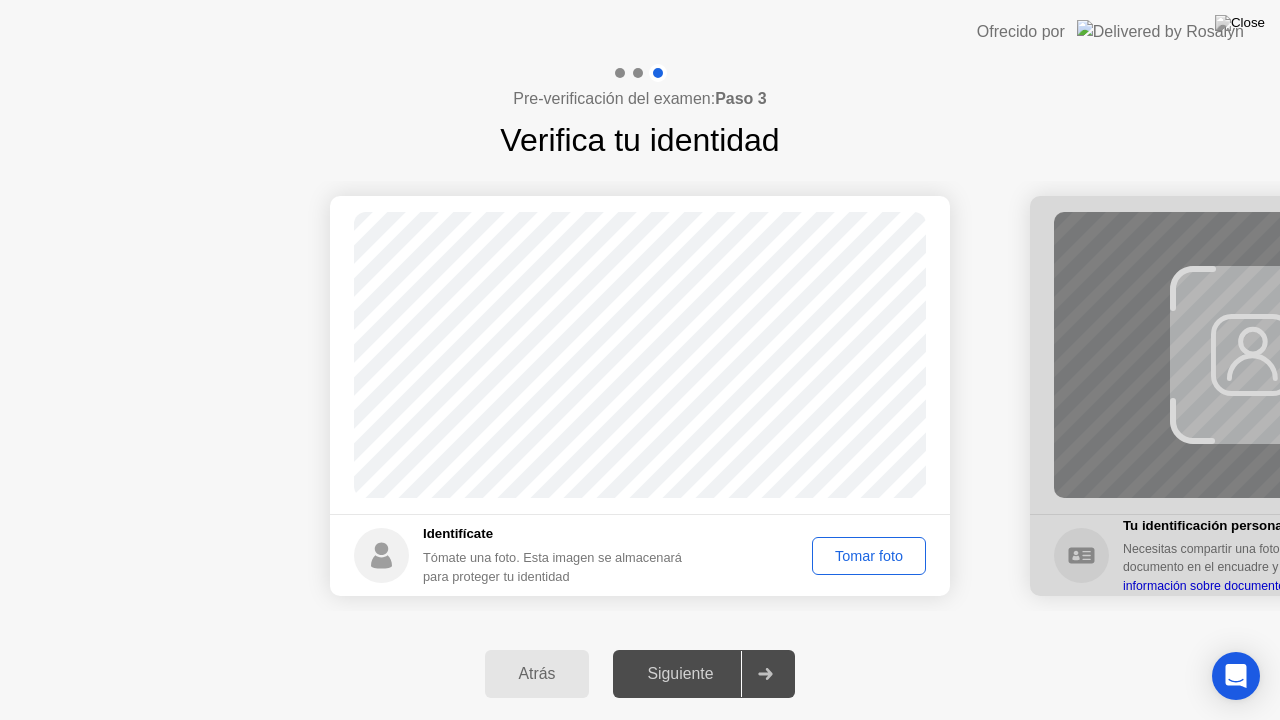 click on "Tomar foto" 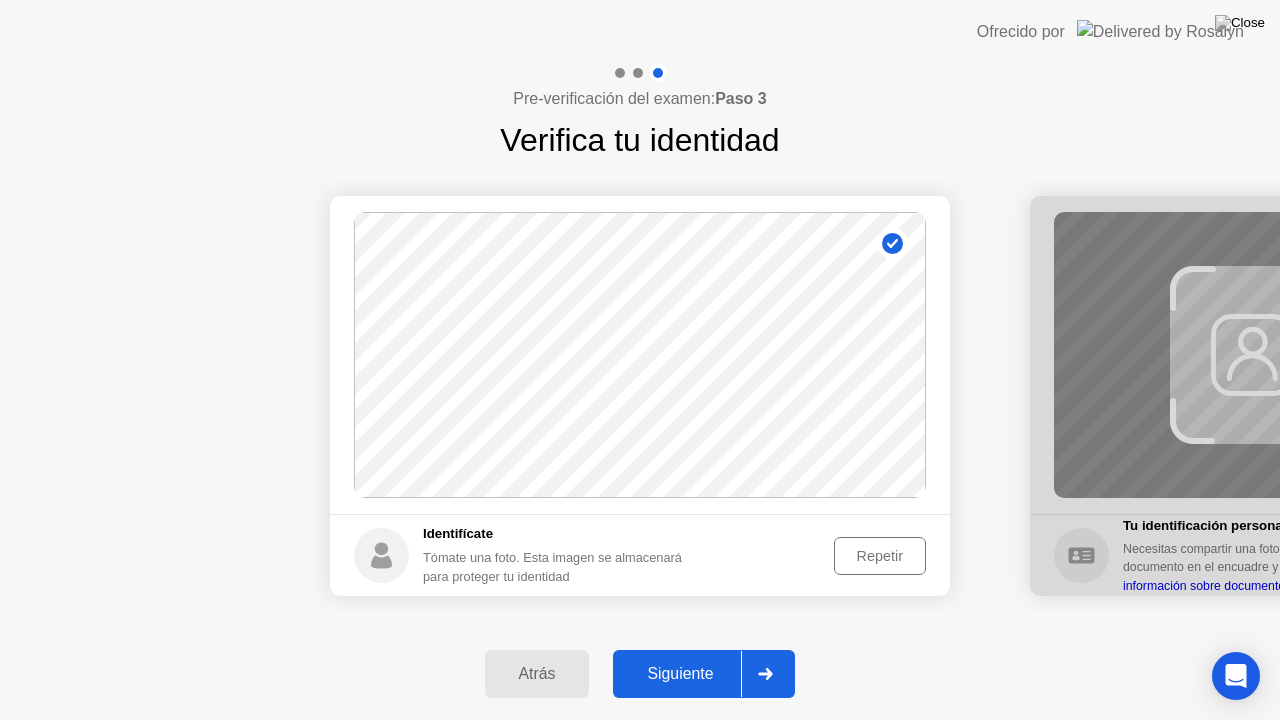 click on "Siguiente" 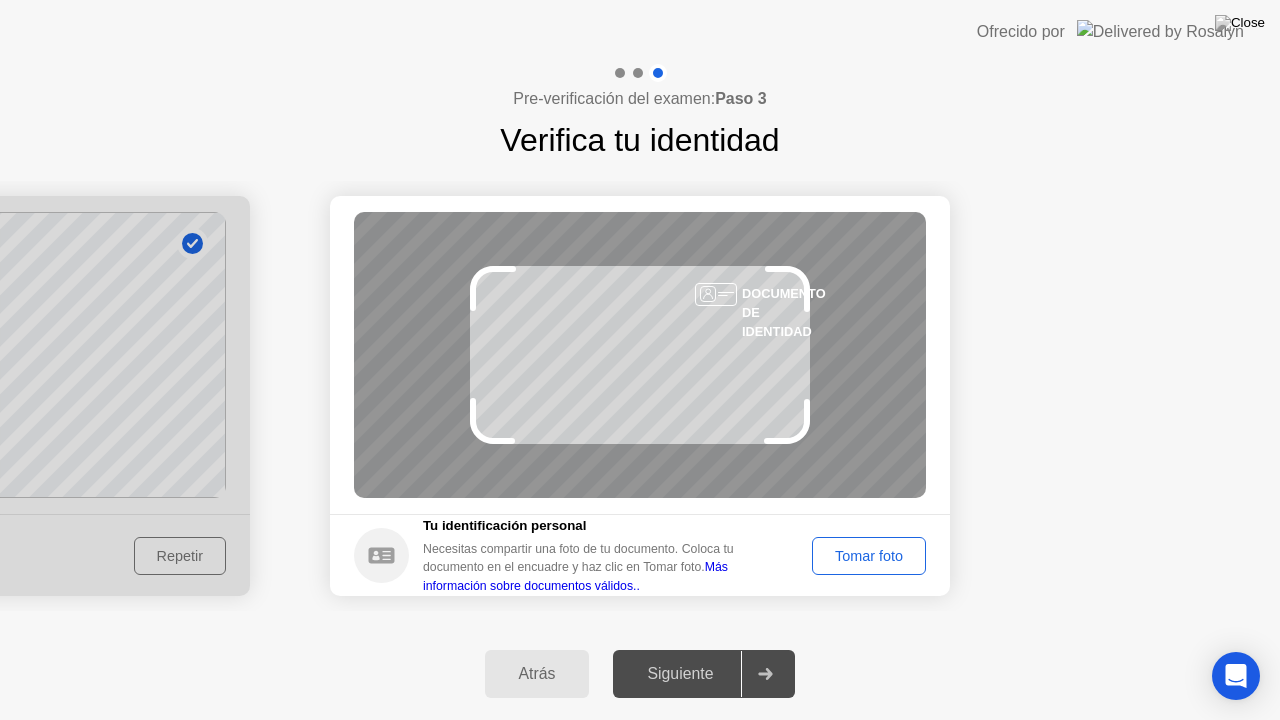 click on "Tomar foto" 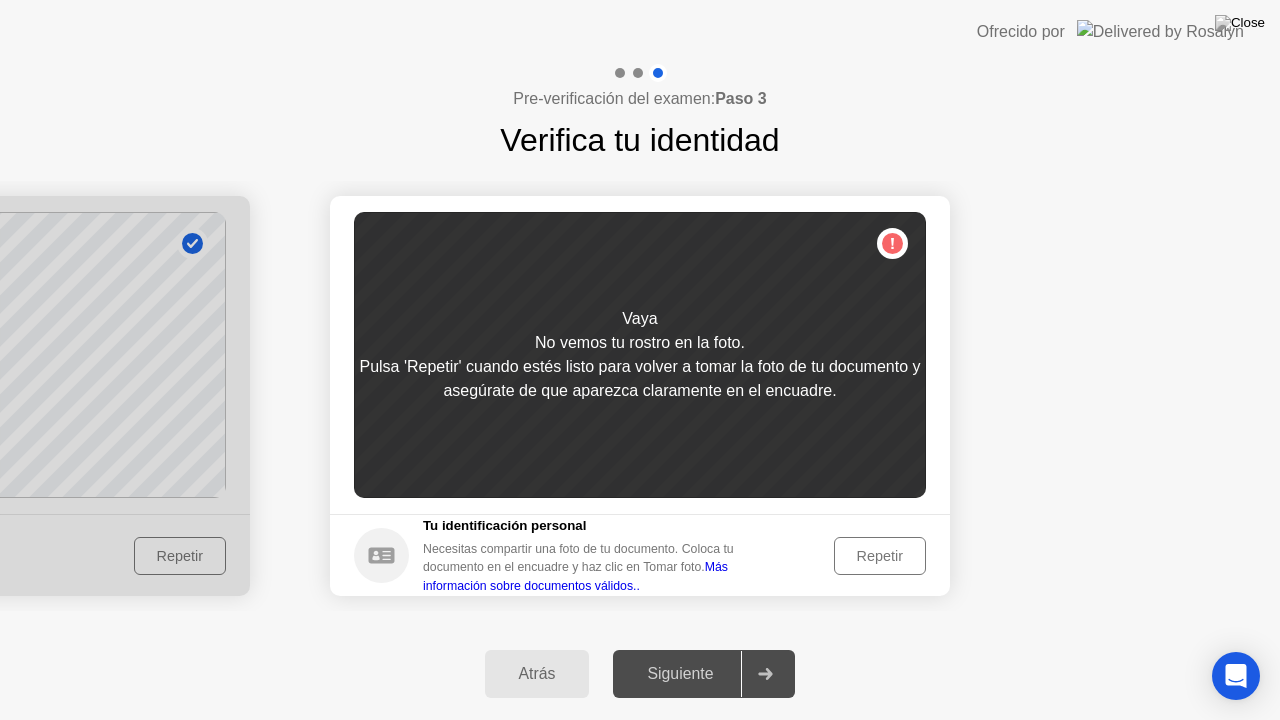 click on "Repetir" 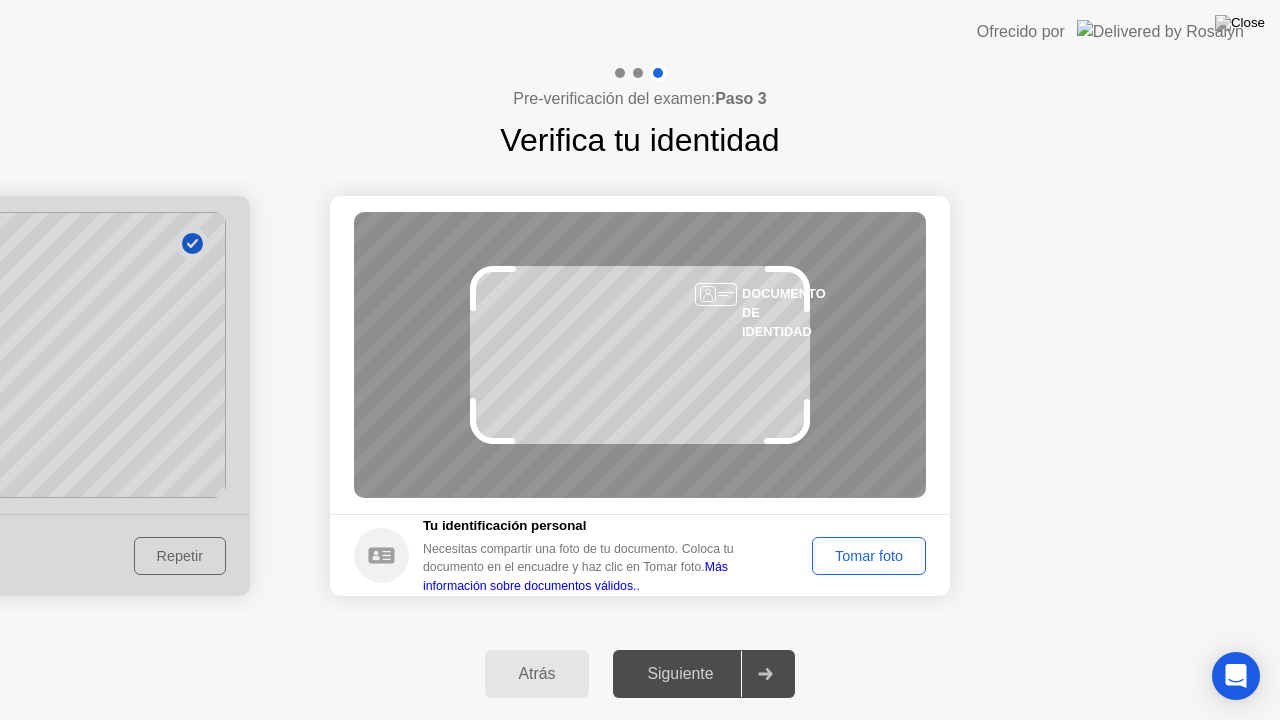 click on "Tomar foto" 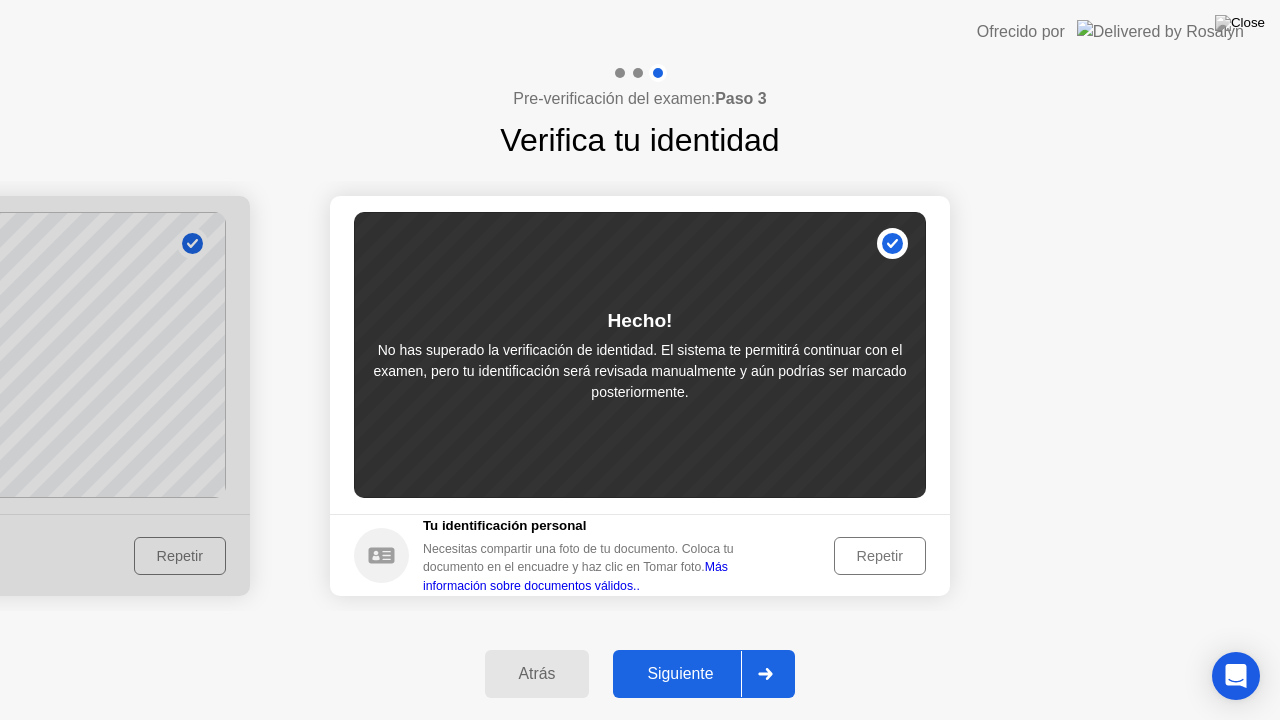 click on "Siguiente" 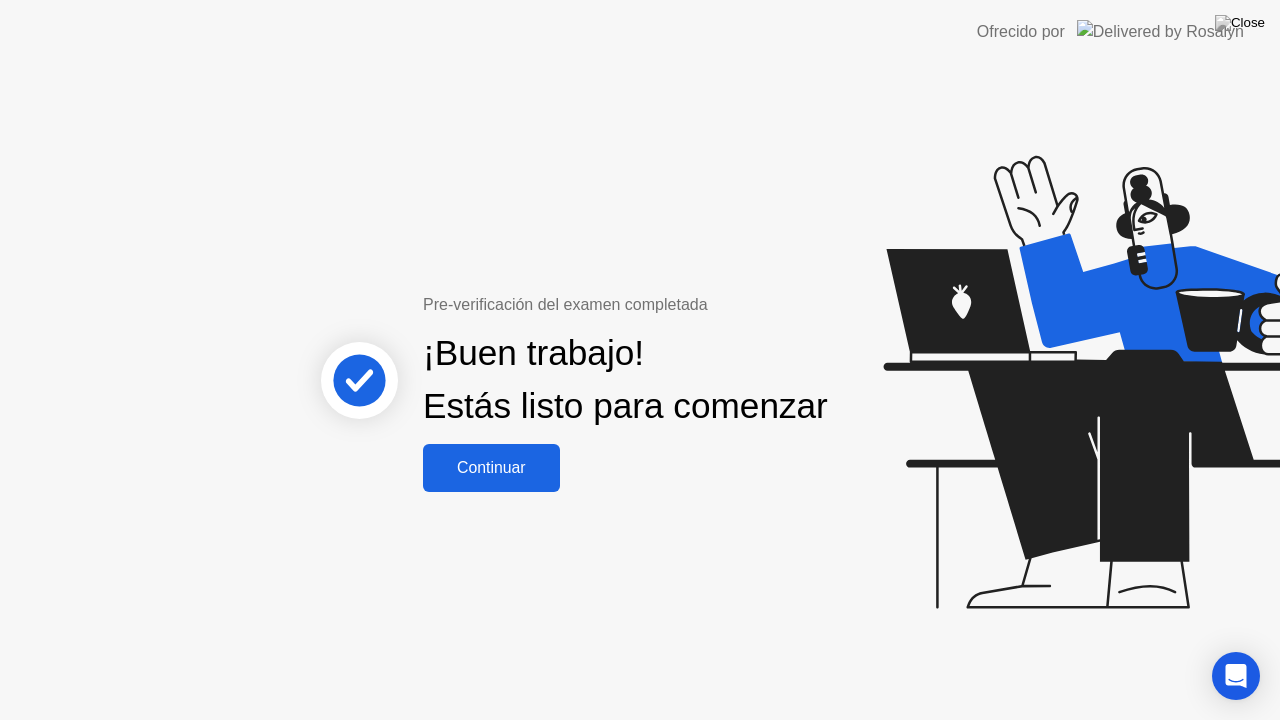 click on "Continuar" 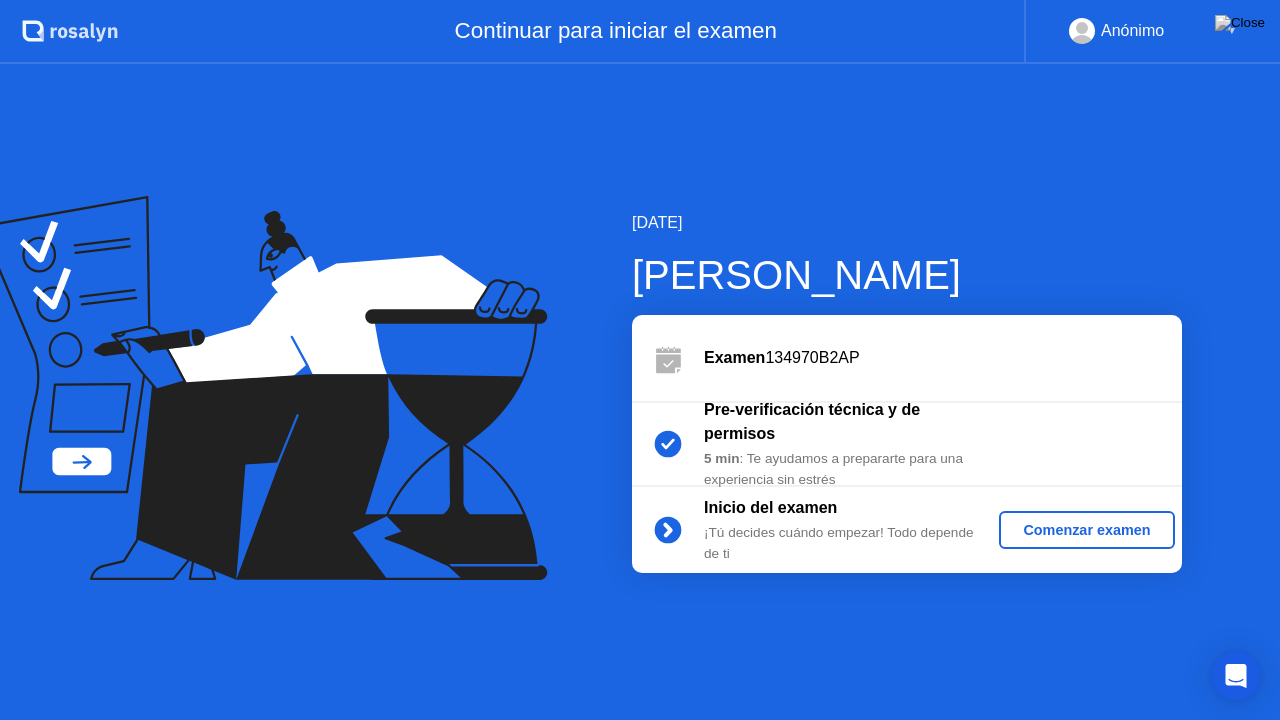 click on "Comenzar examen" 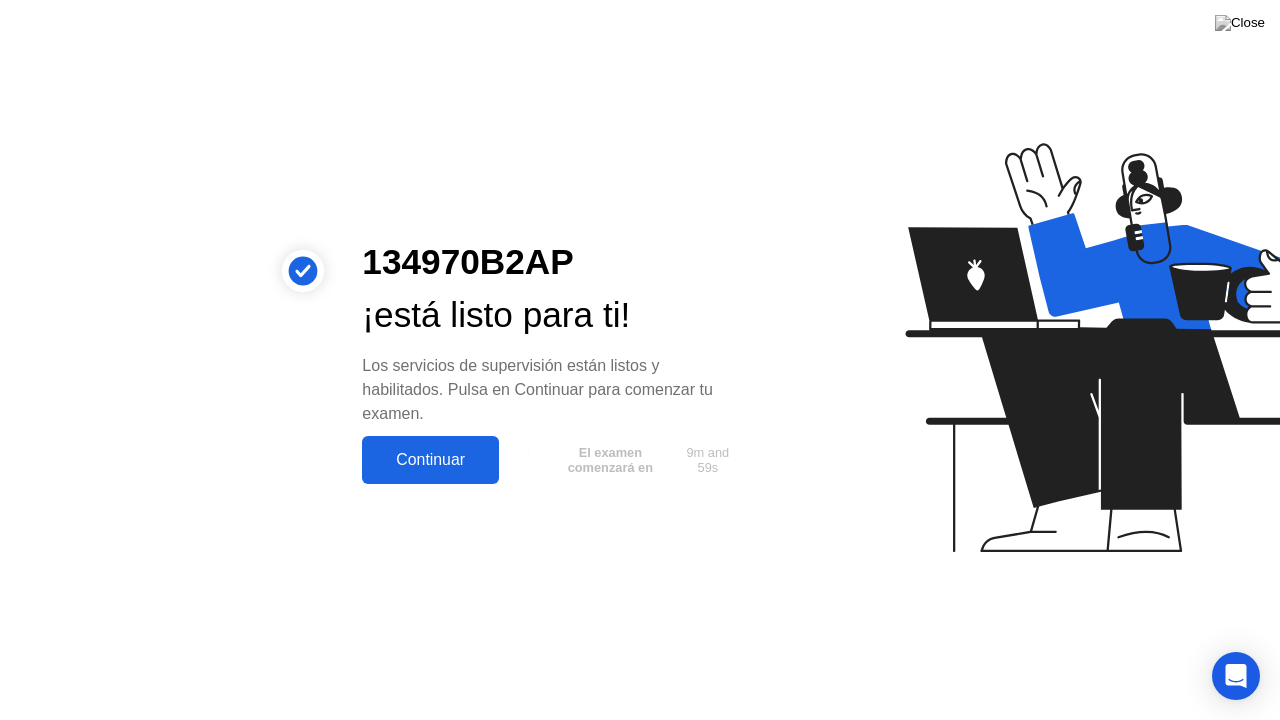 click on "Continuar" 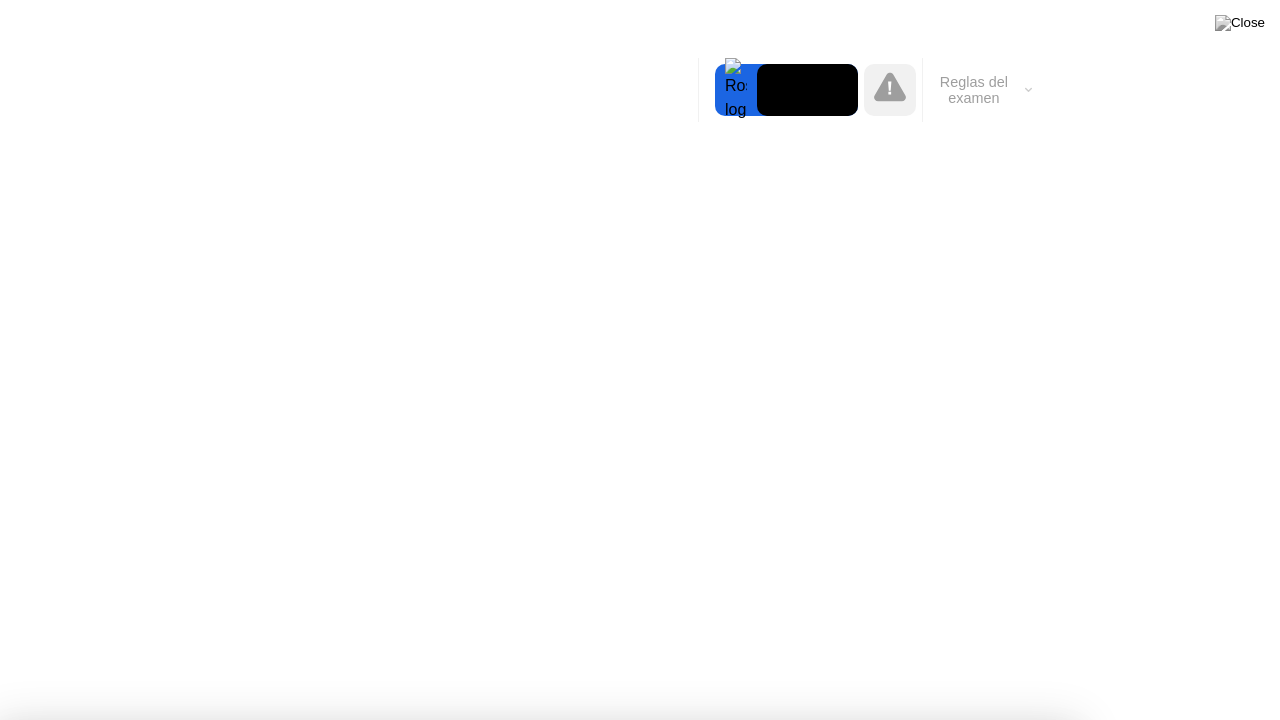 click on "Entendido!" at bounding box center (664, 1206) 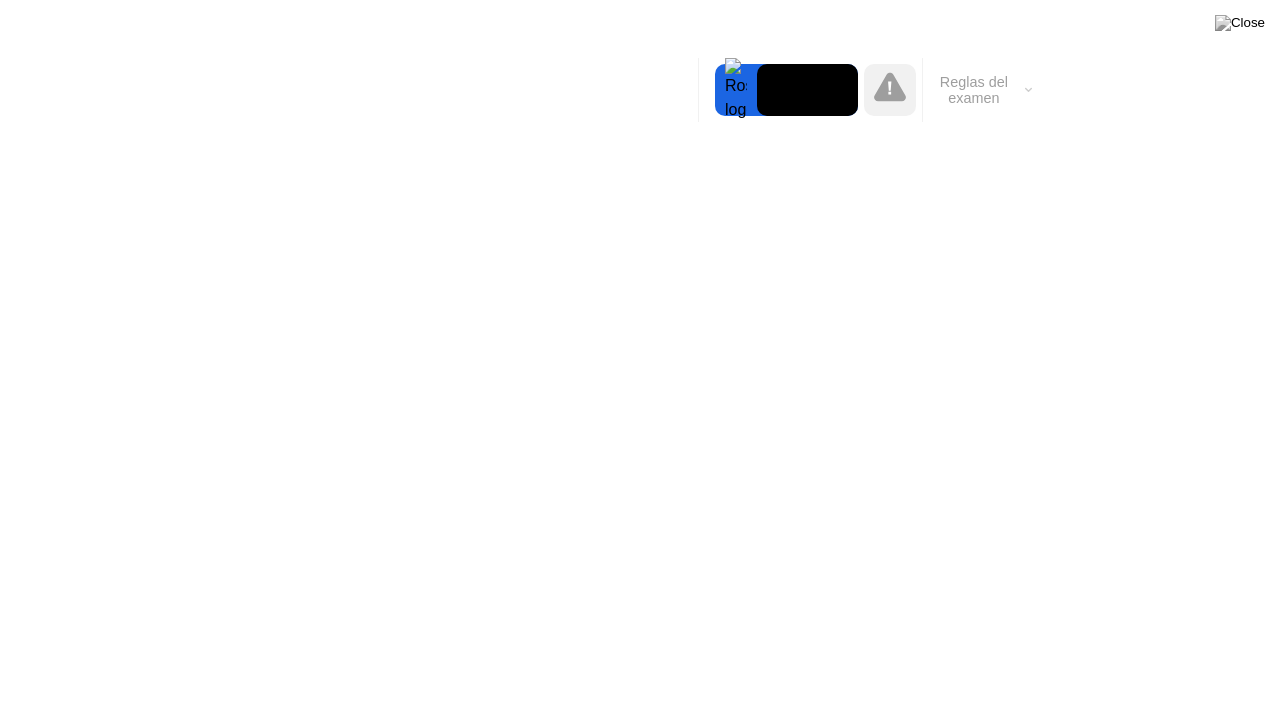 drag, startPoint x: 898, startPoint y: 61, endPoint x: 963, endPoint y: 58, distance: 65.06919 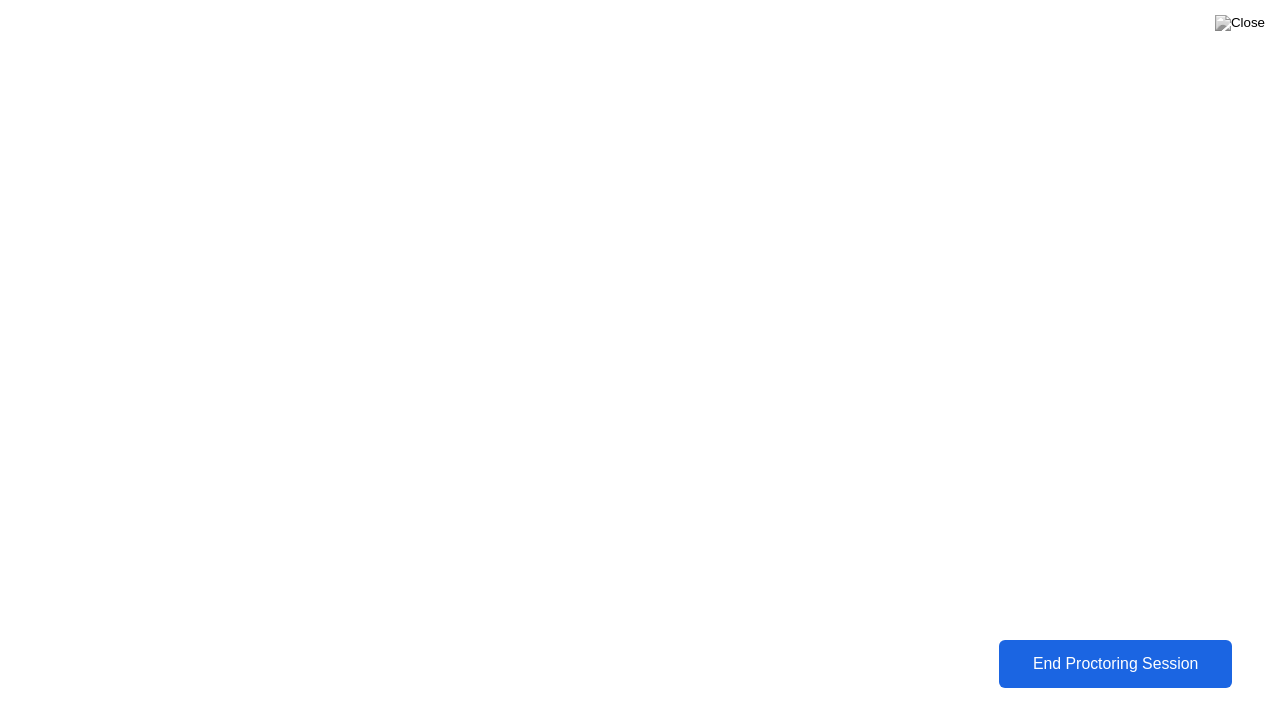 click on "End Proctoring Session" 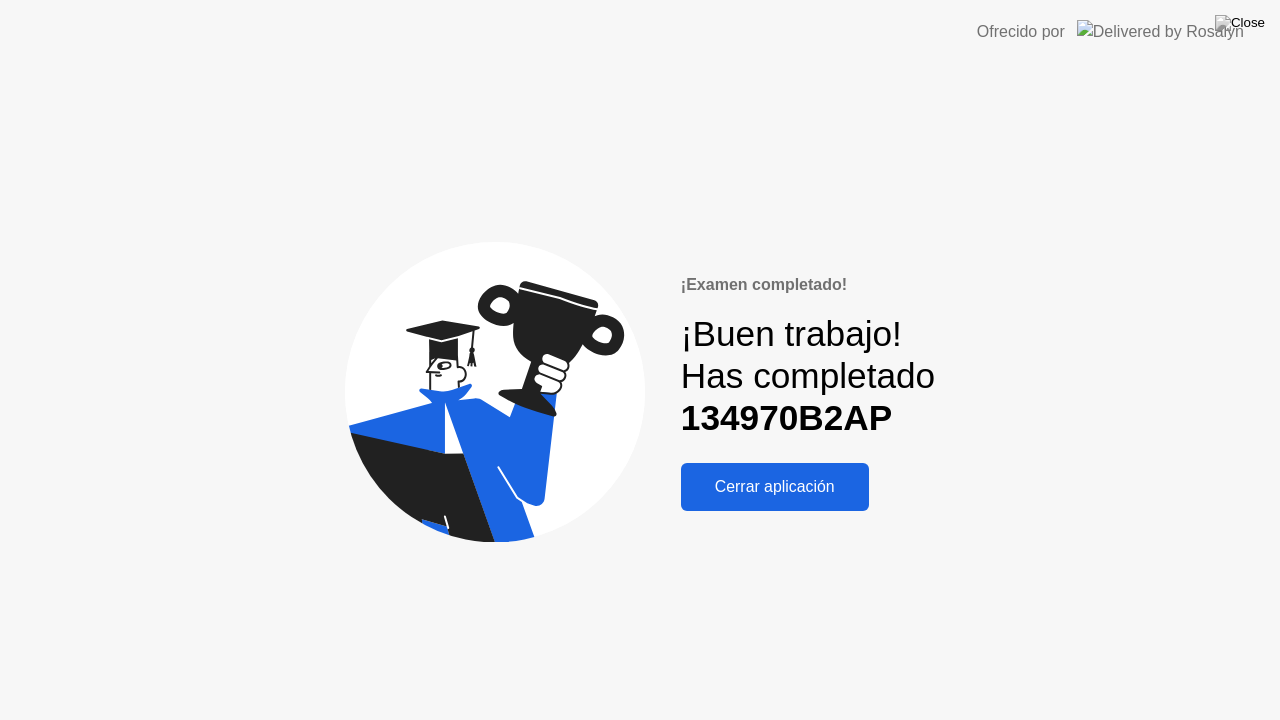 click on "Cerrar aplicación" 